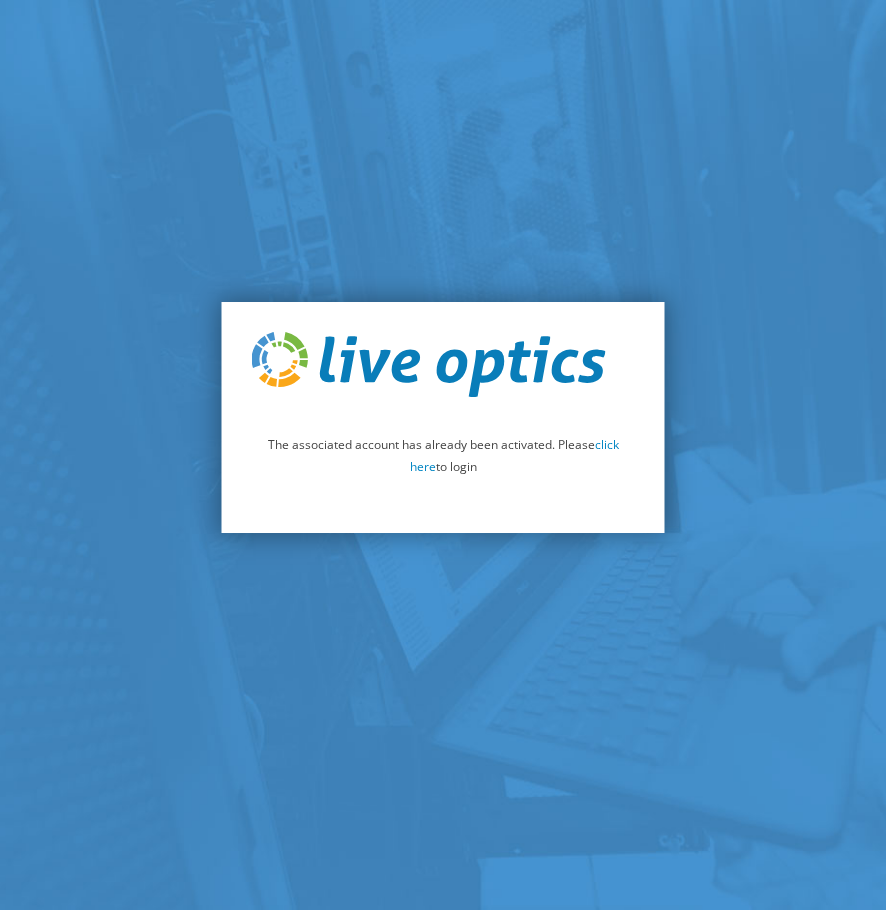 scroll, scrollTop: 0, scrollLeft: 0, axis: both 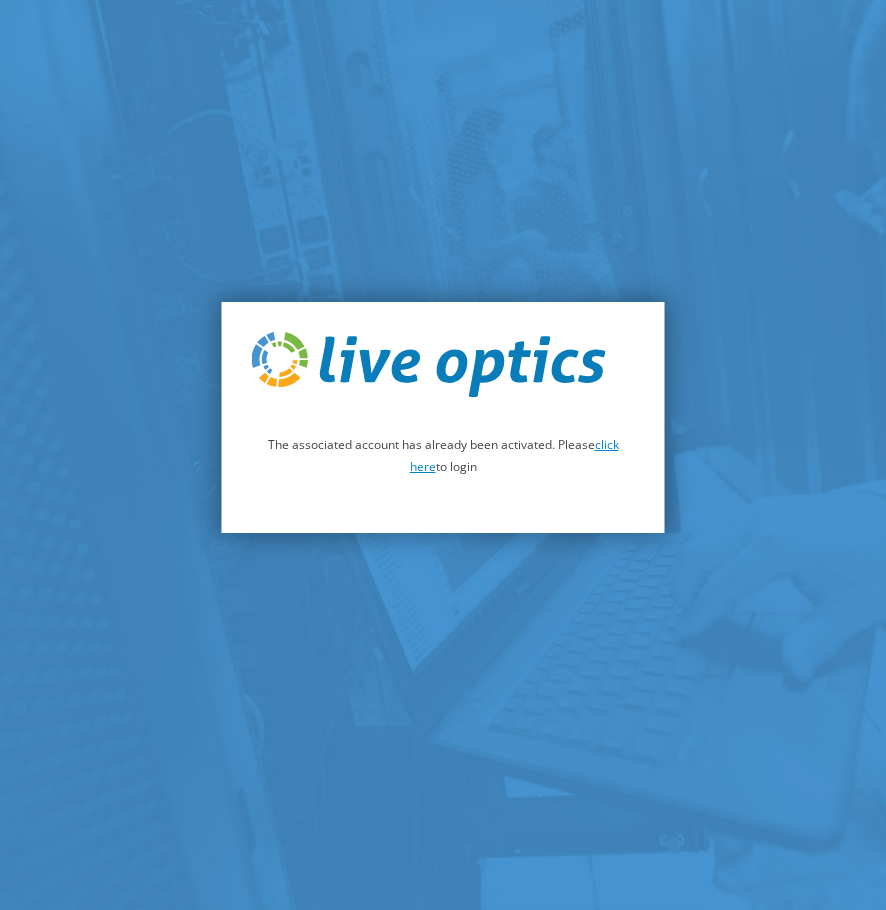 click on "click here" at bounding box center [514, 455] 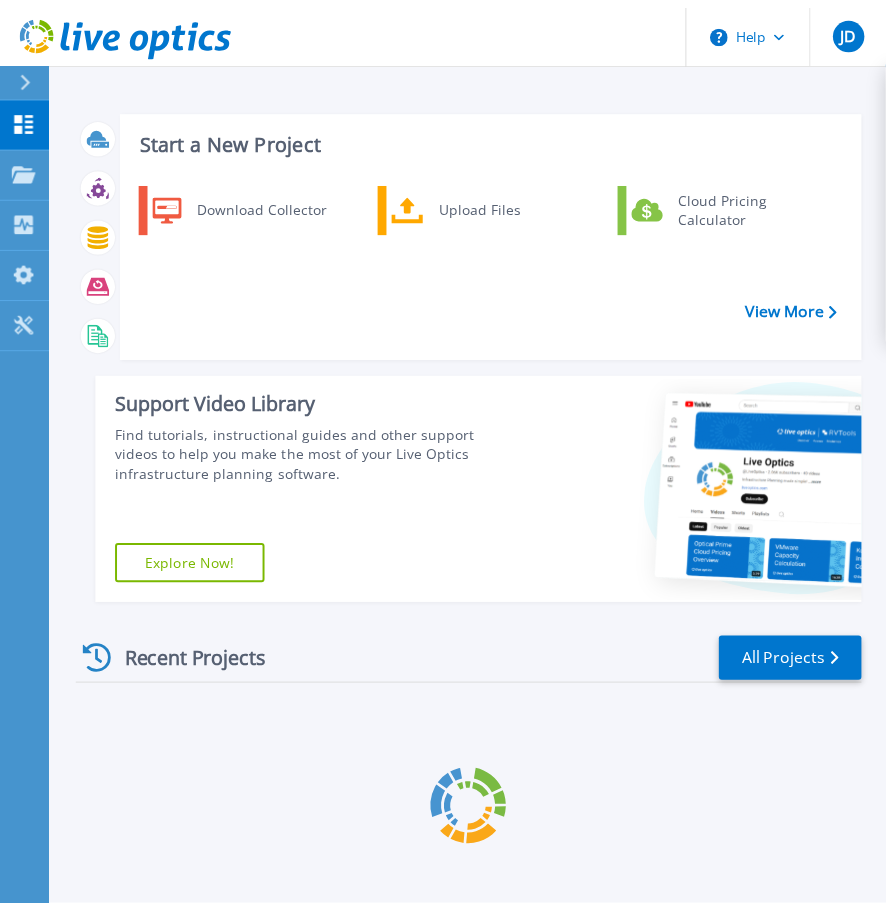 scroll, scrollTop: 0, scrollLeft: 0, axis: both 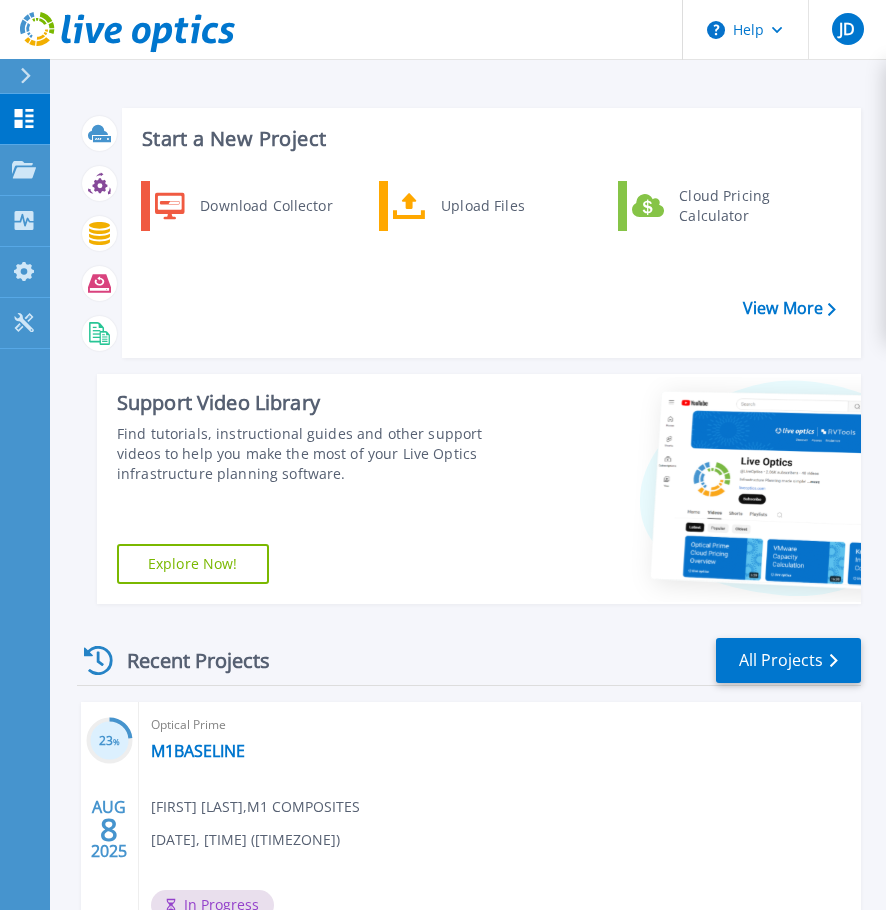 click on "Optical Prime M1BASELINE Jhotly Debrosse ,  M1 COMPOSITES 08/08/2025, 10:16 (-04:00) In Progress Project ID:  3007764" at bounding box center [500, 831] 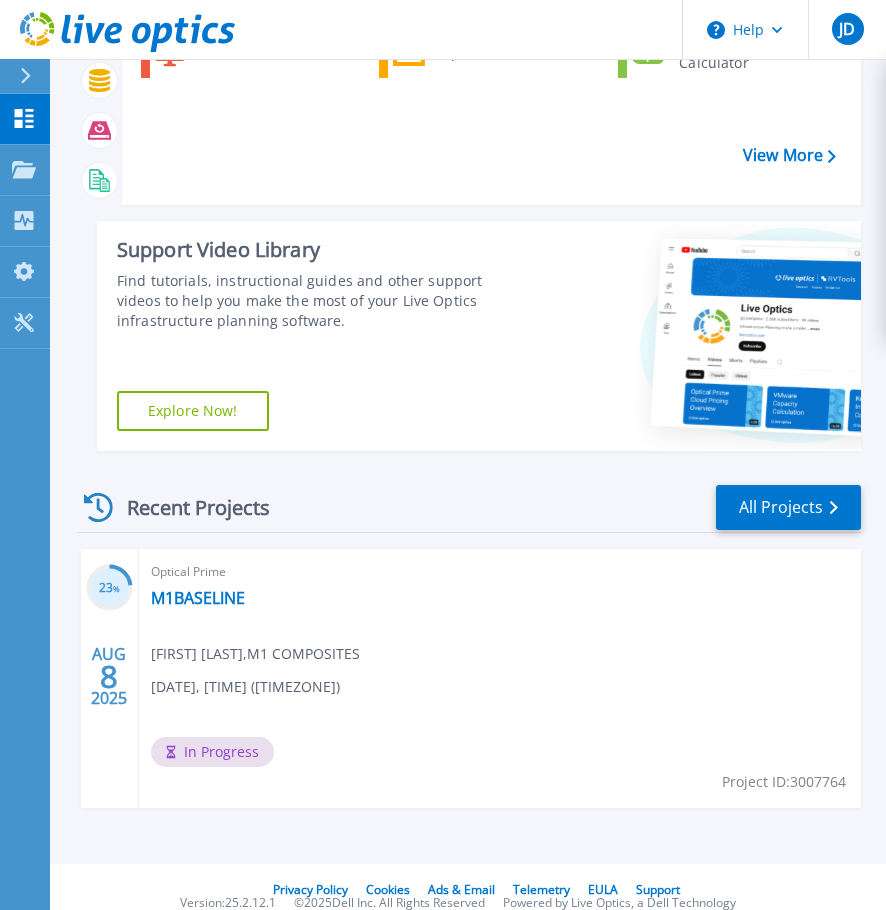 scroll, scrollTop: 173, scrollLeft: 0, axis: vertical 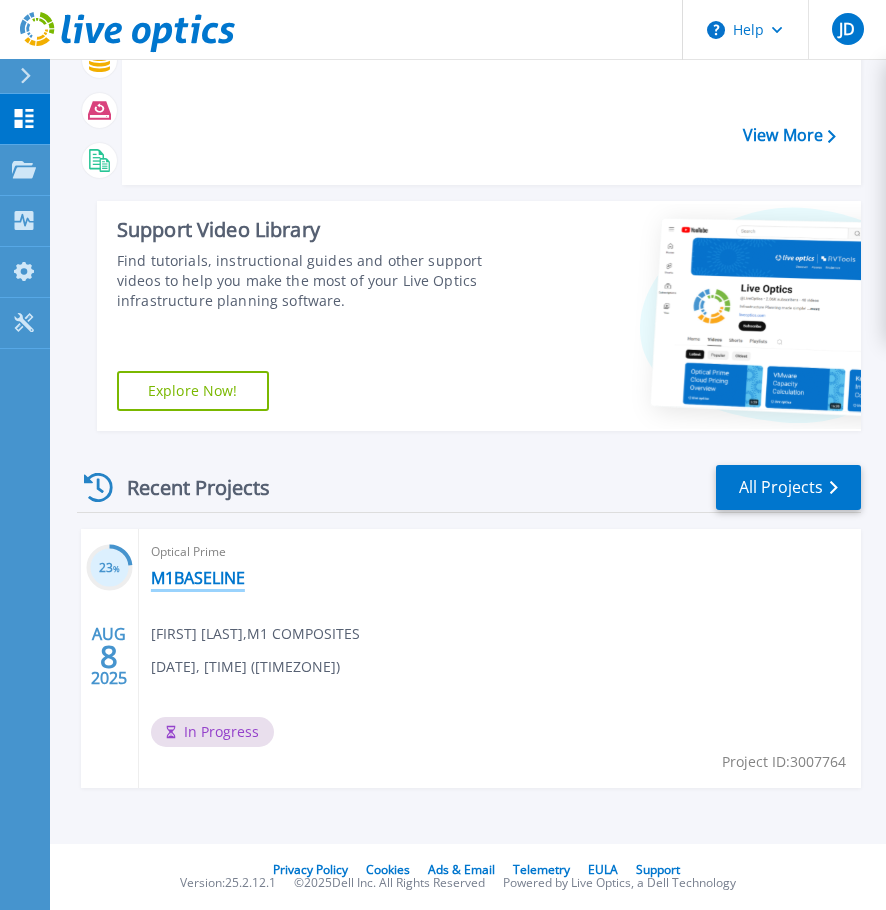 click on "M1BASELINE" at bounding box center (198, 578) 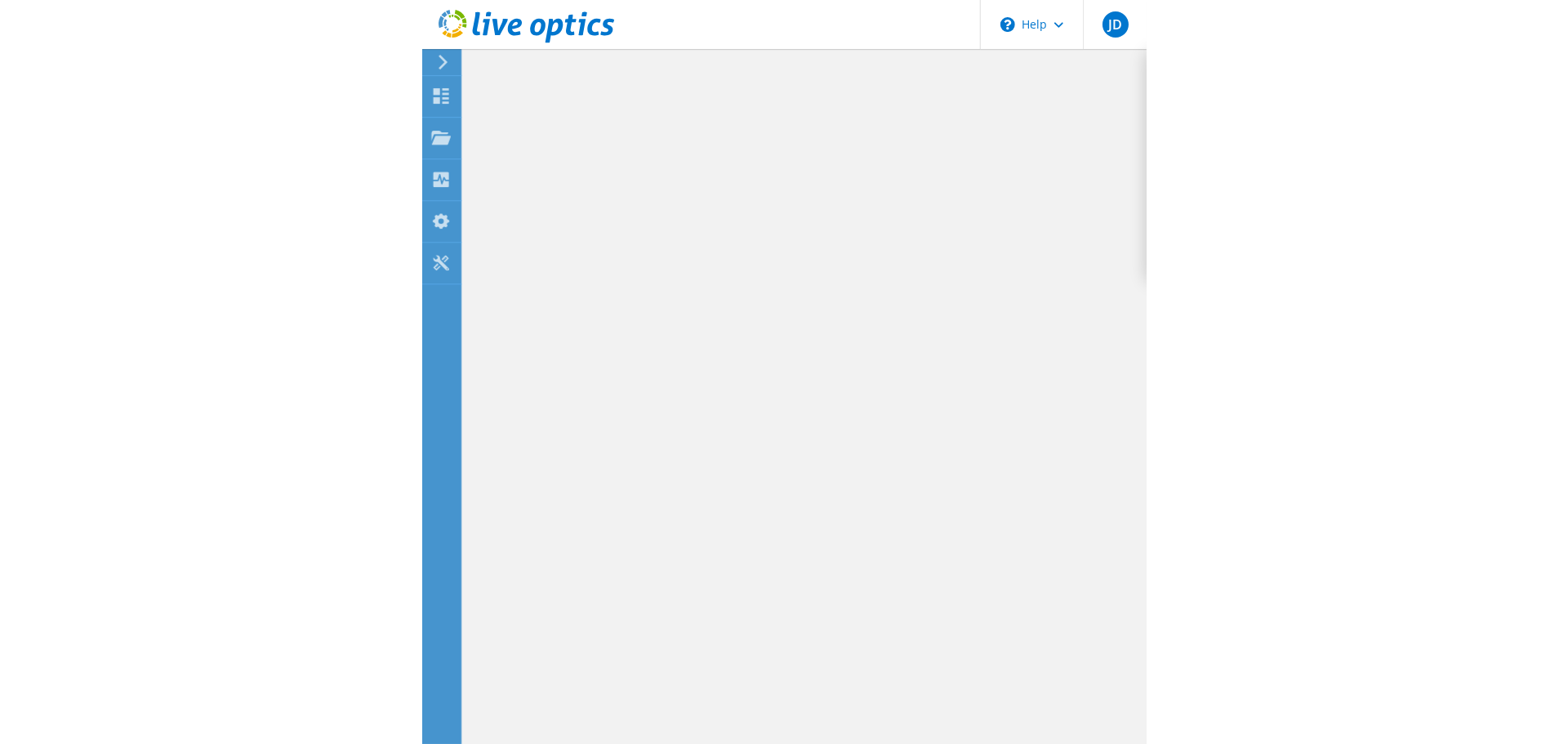 scroll, scrollTop: 0, scrollLeft: 0, axis: both 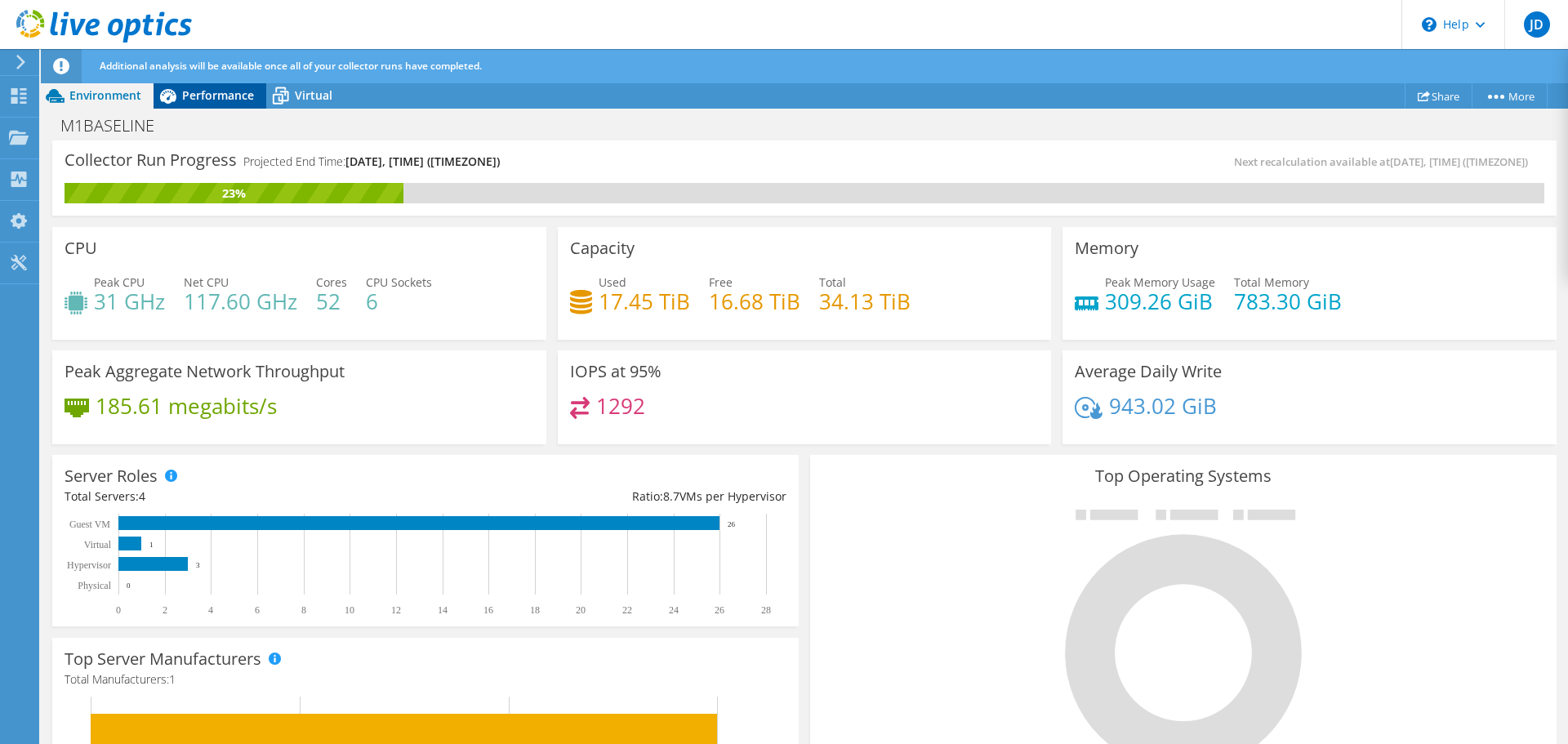 click on "Performance" at bounding box center (218, 95) 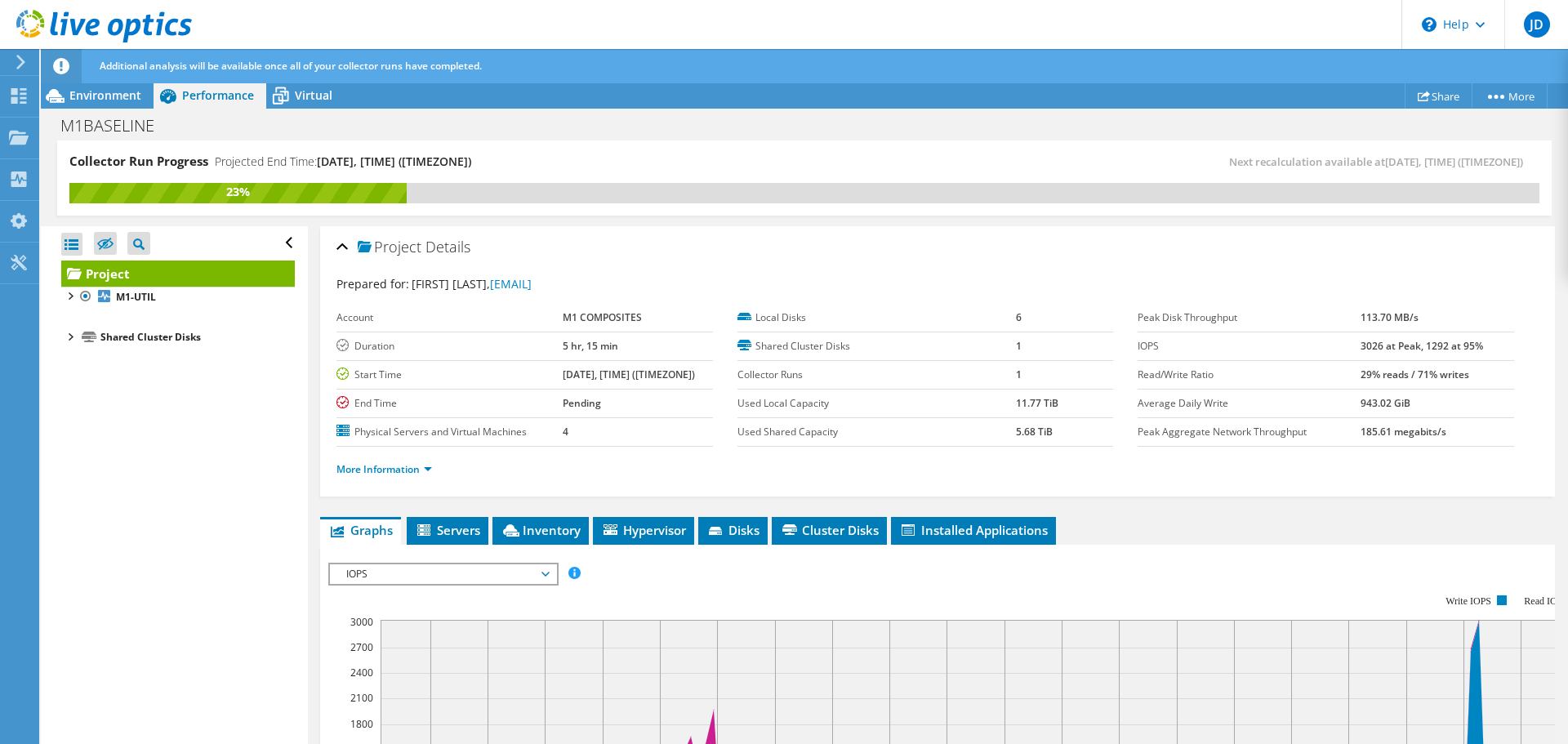 click at bounding box center [69, 336] 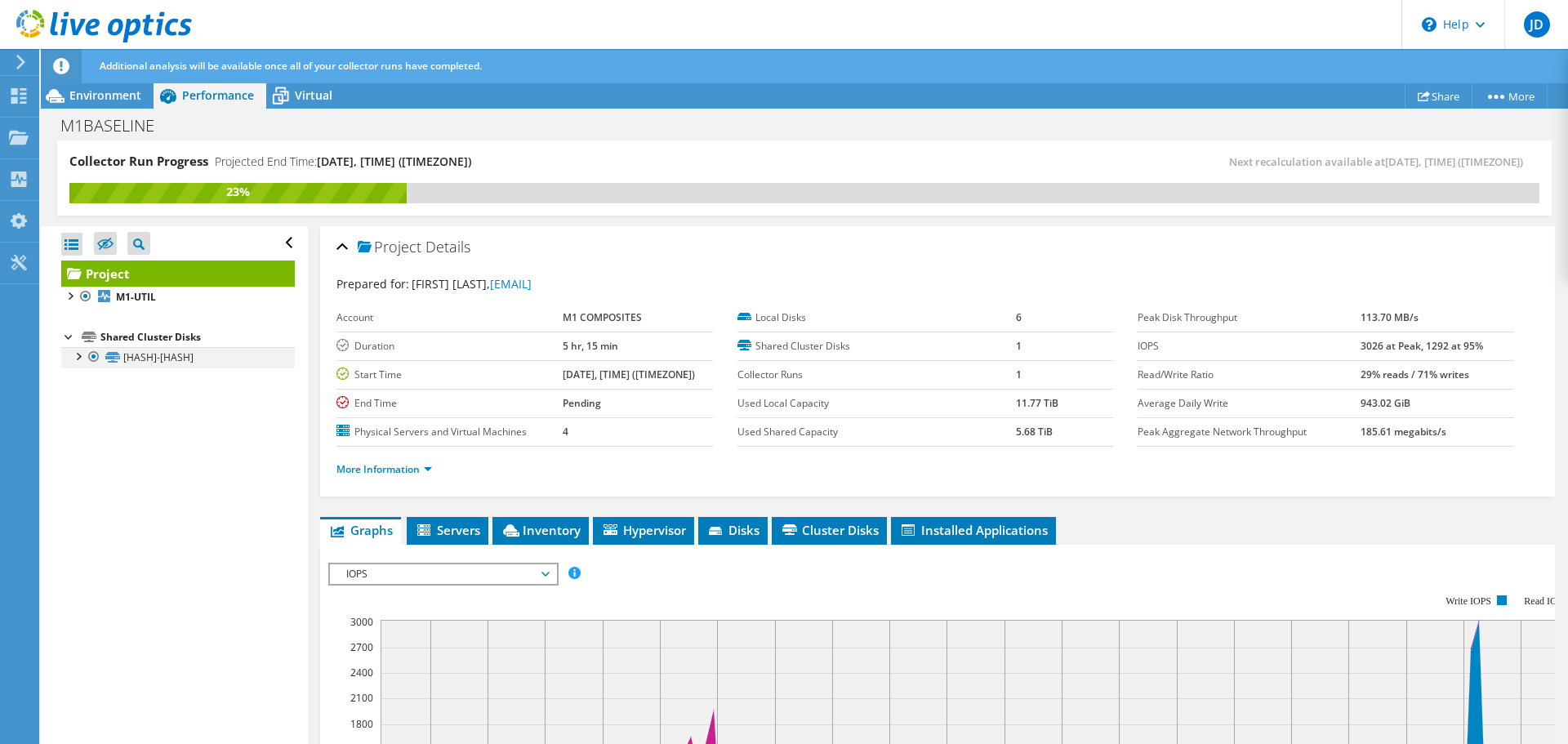 click at bounding box center [78, 355] 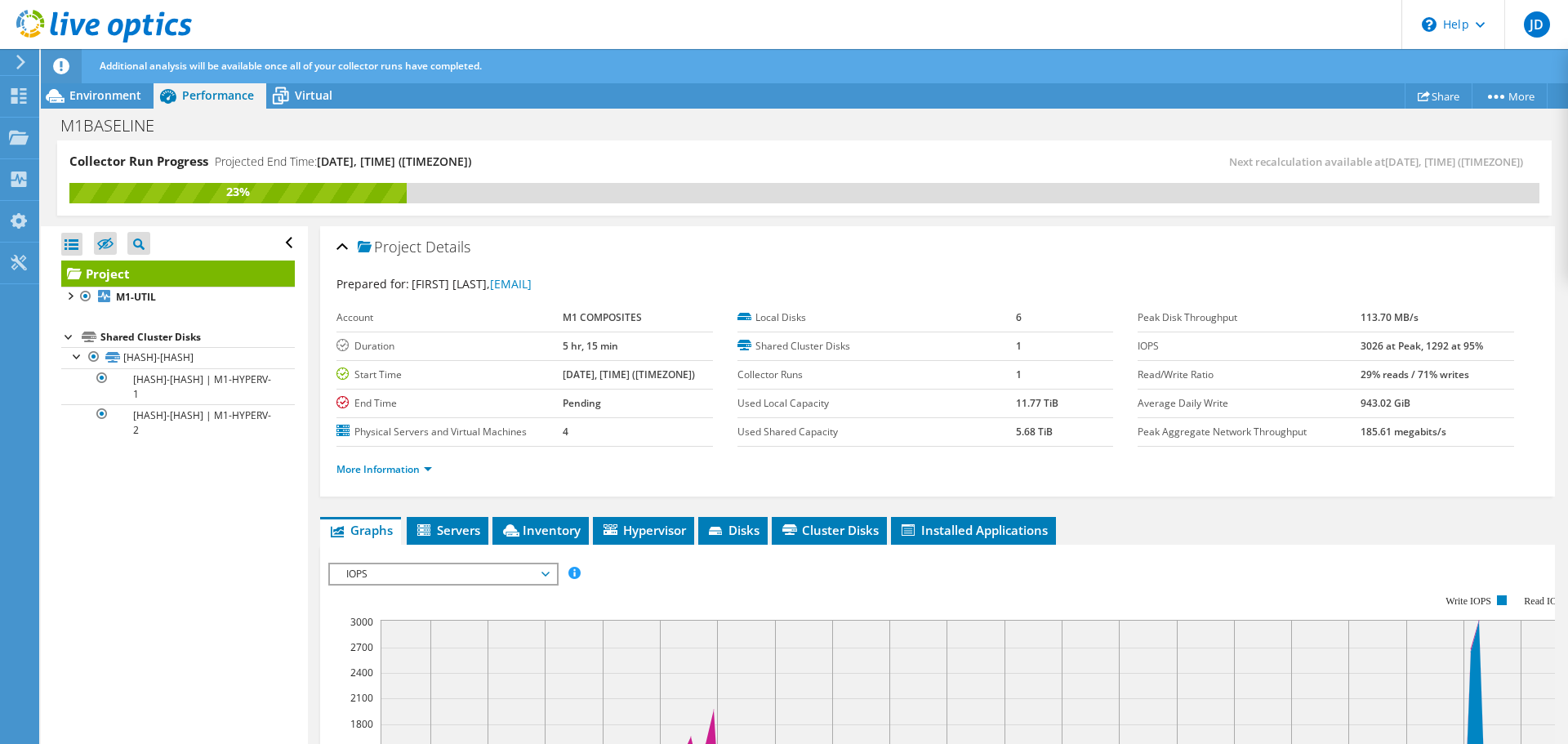 click at bounding box center (69, 336) 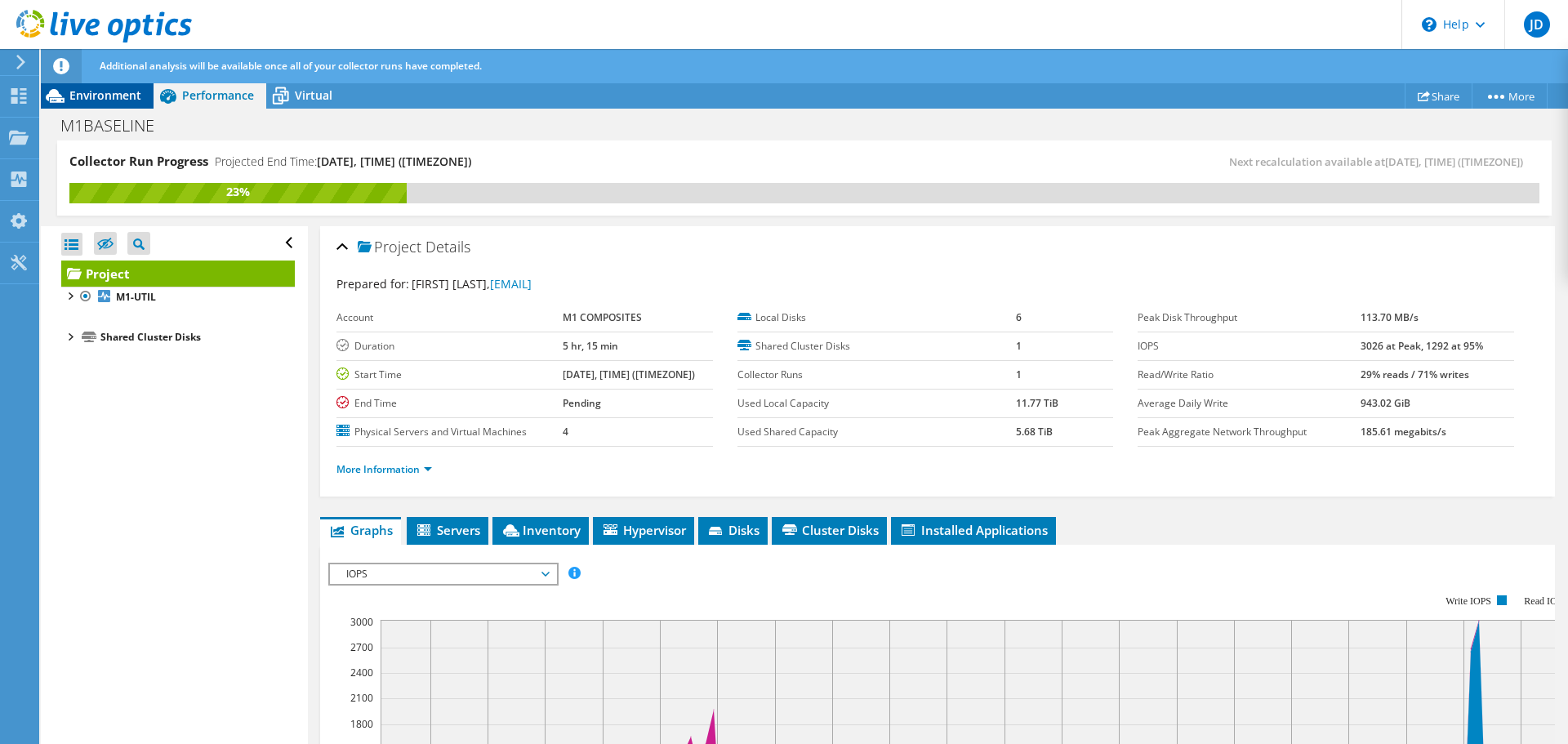 click on "Environment" at bounding box center [105, 95] 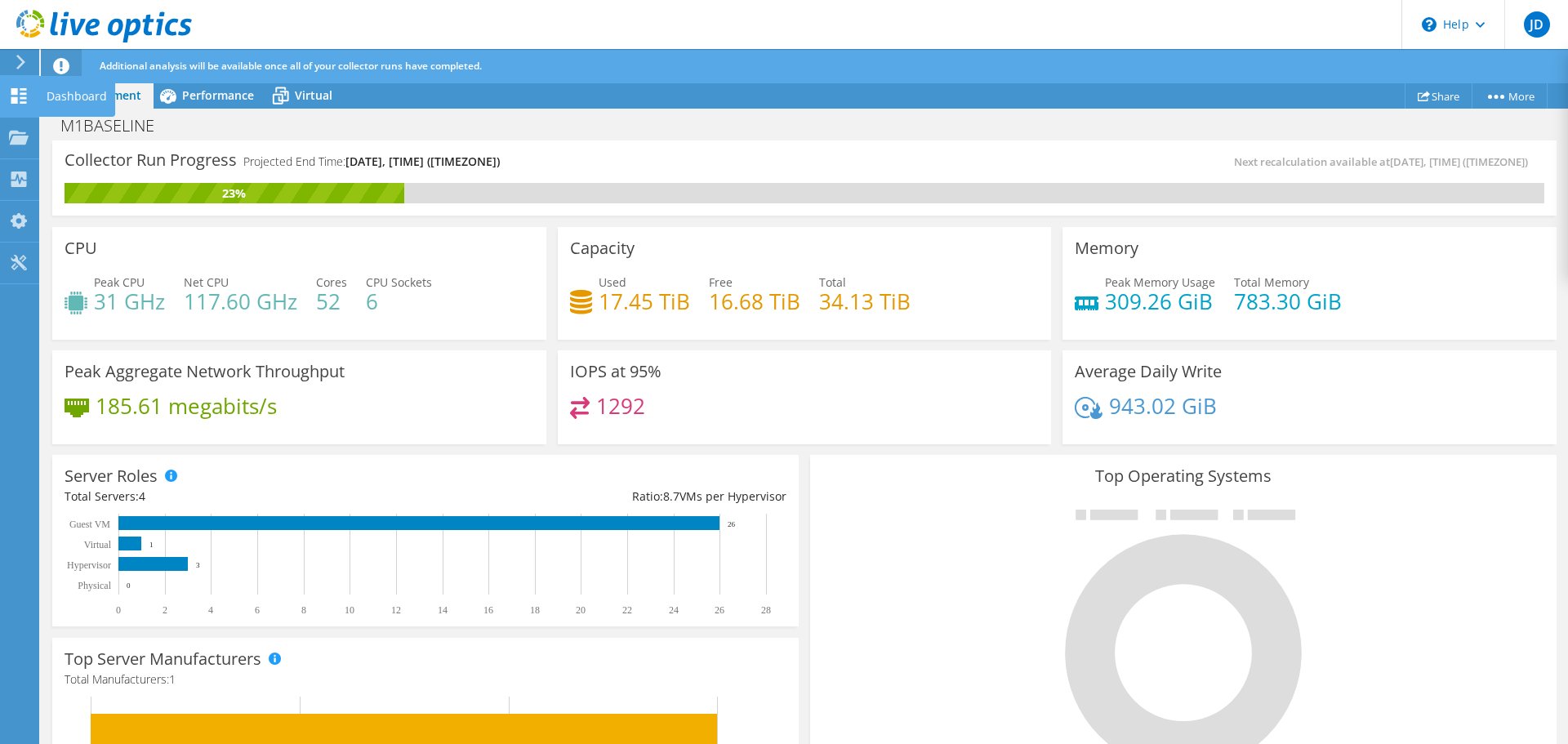 click on "Dashboard" at bounding box center (-54, 96) 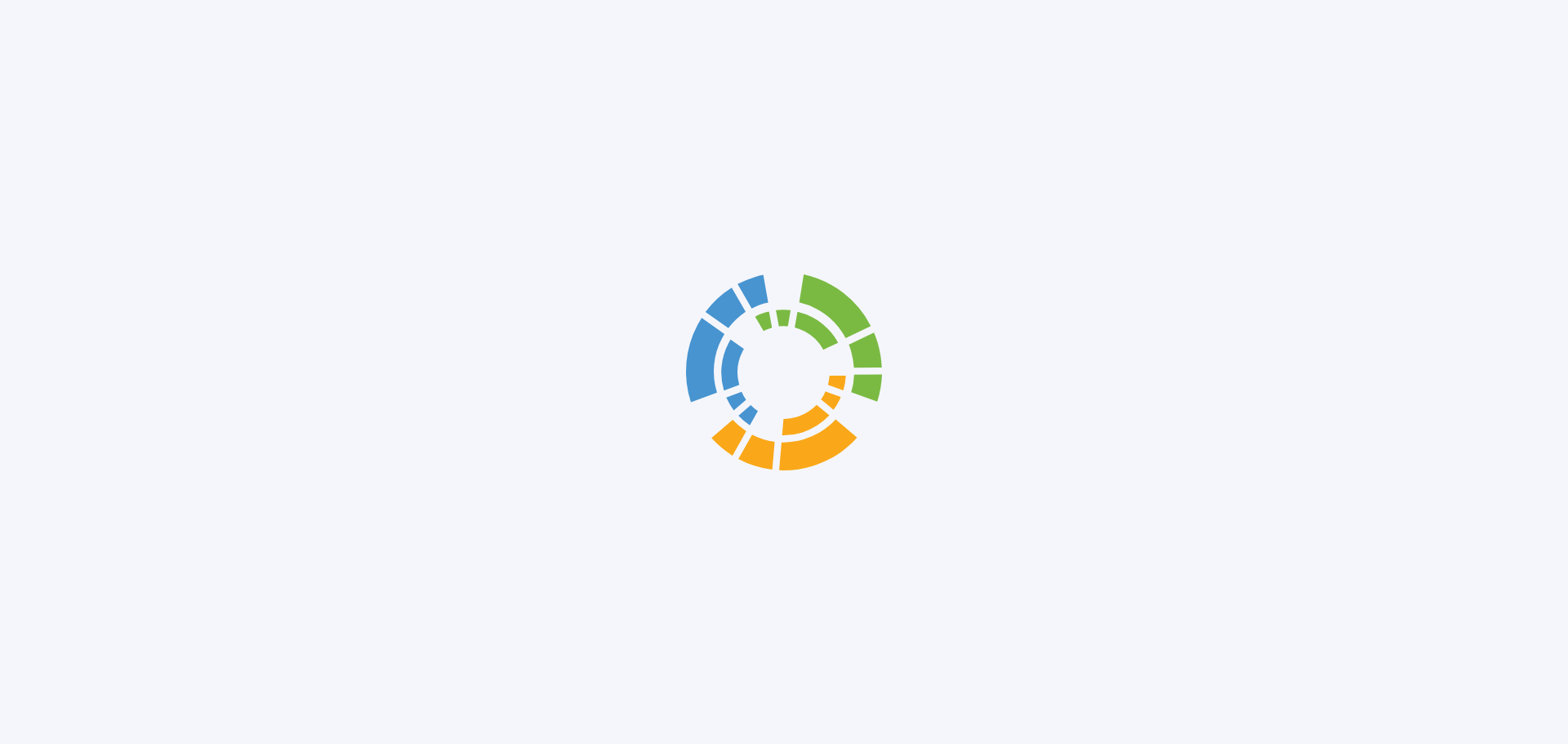 scroll, scrollTop: 0, scrollLeft: 0, axis: both 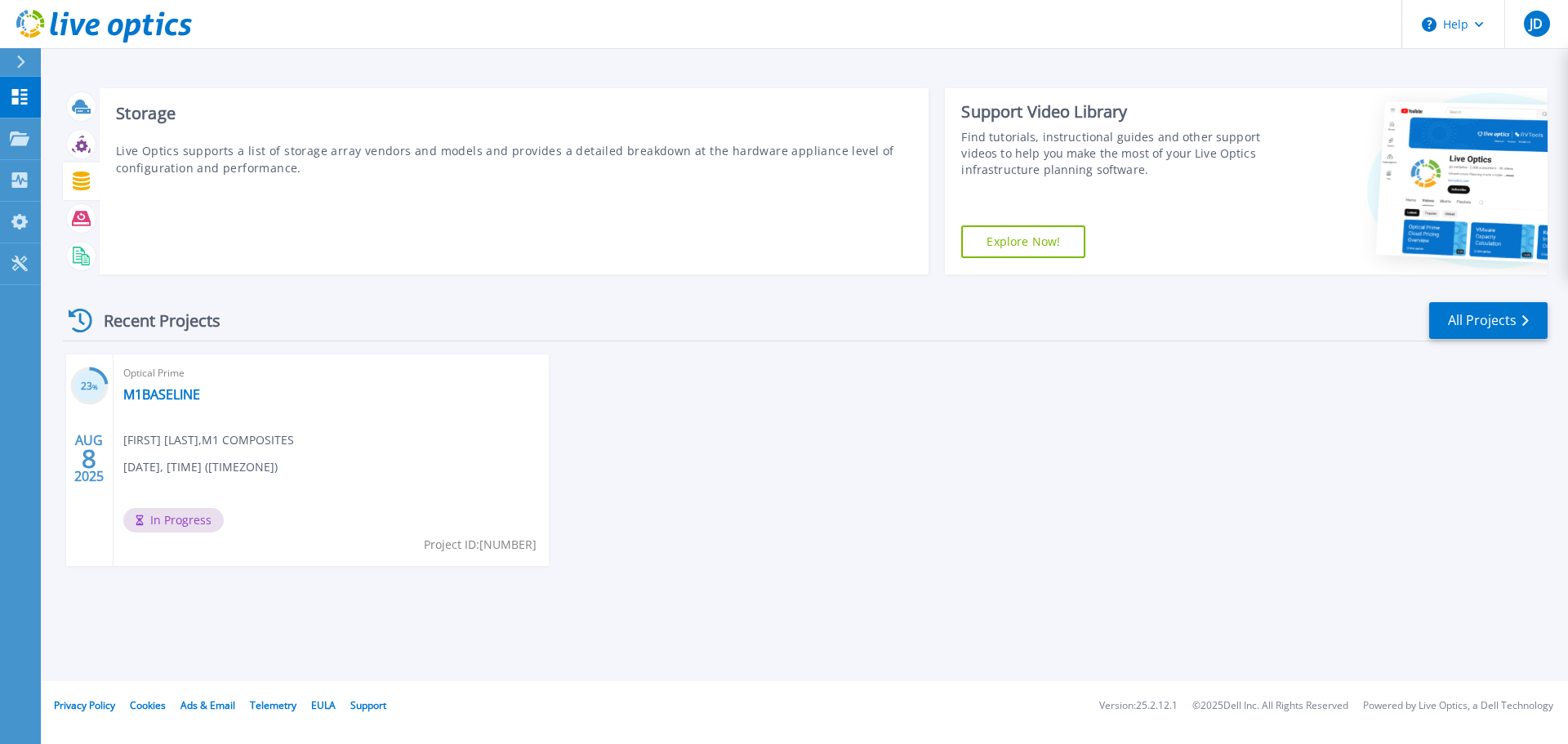 click 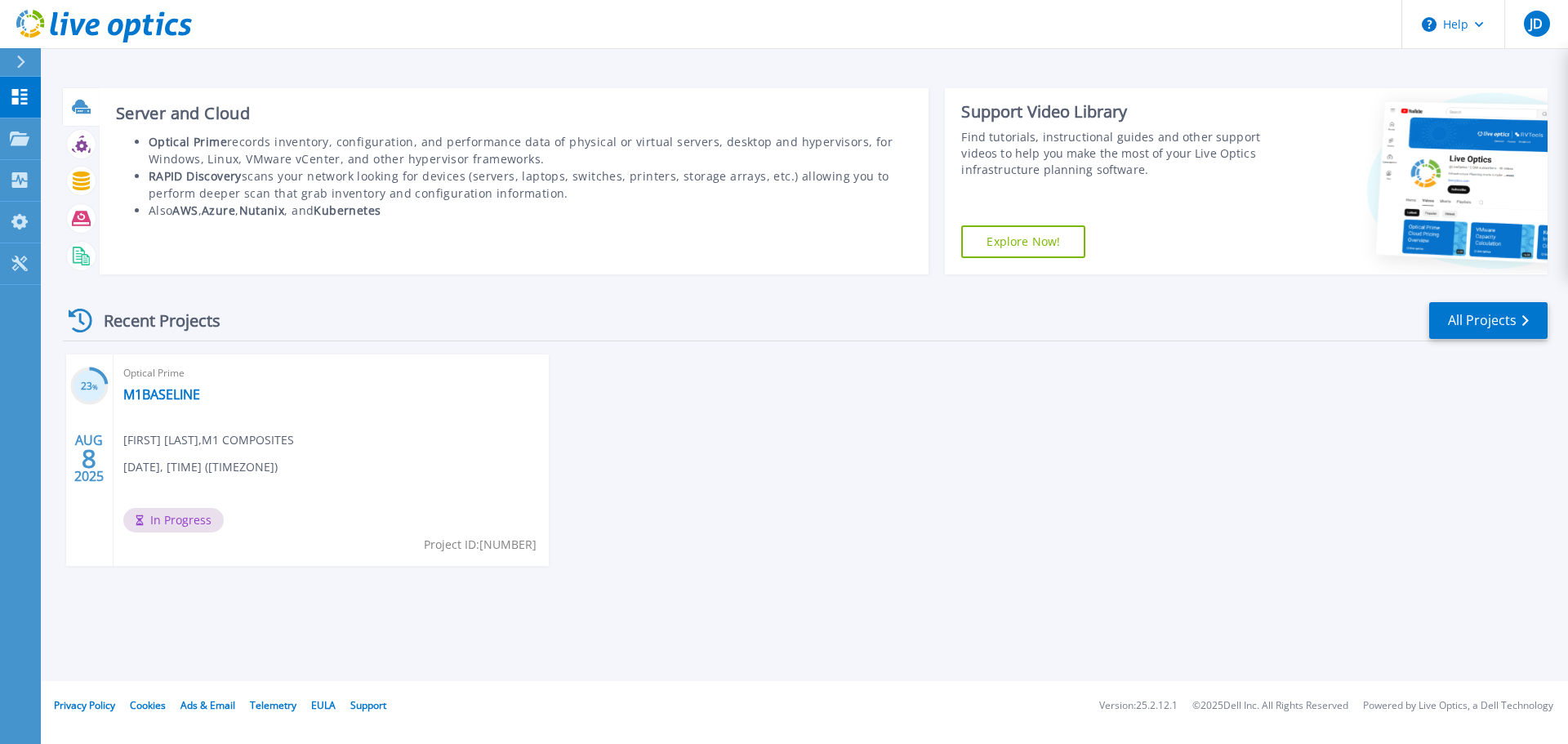 click at bounding box center (81, 107) 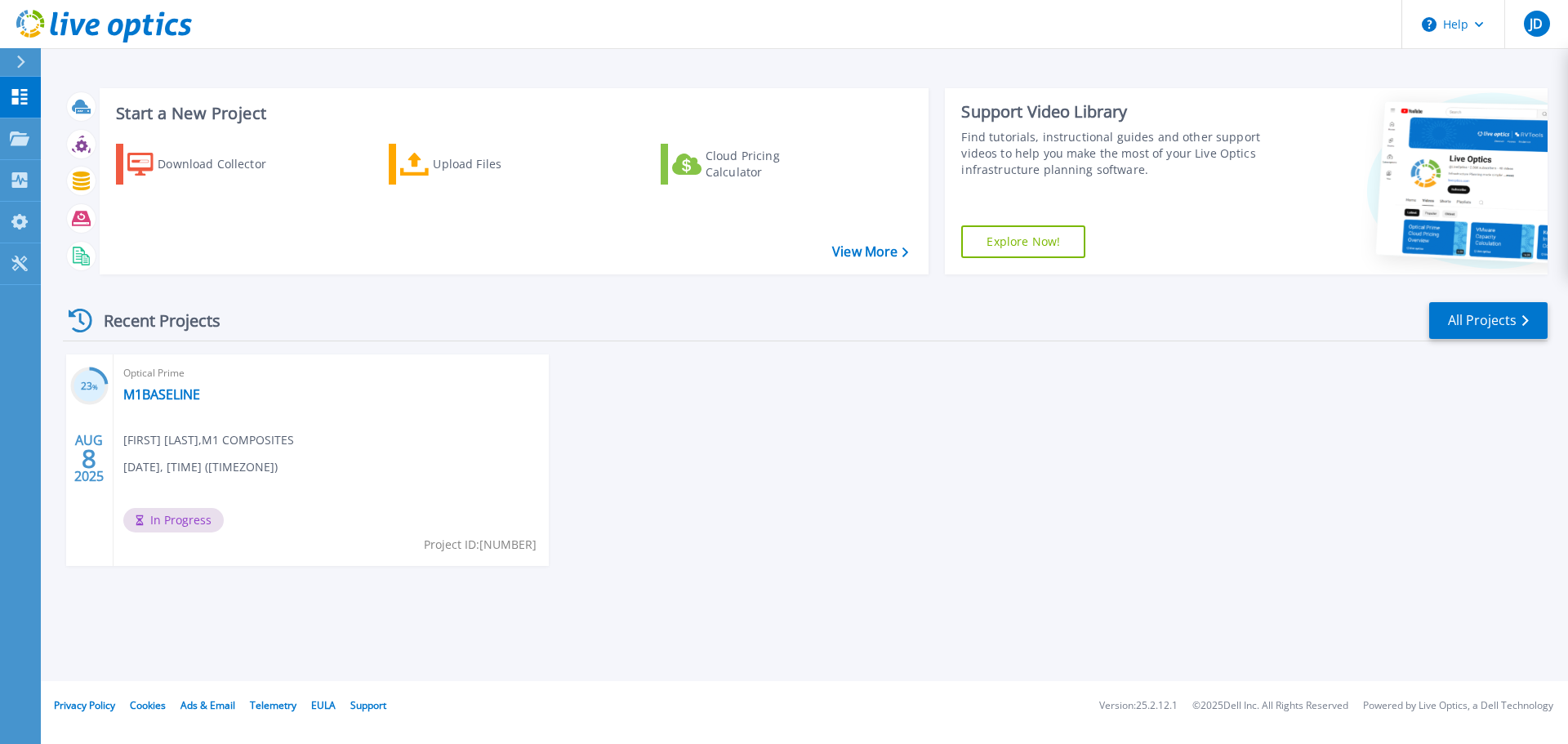 click on "In Progress" at bounding box center (173, 520) 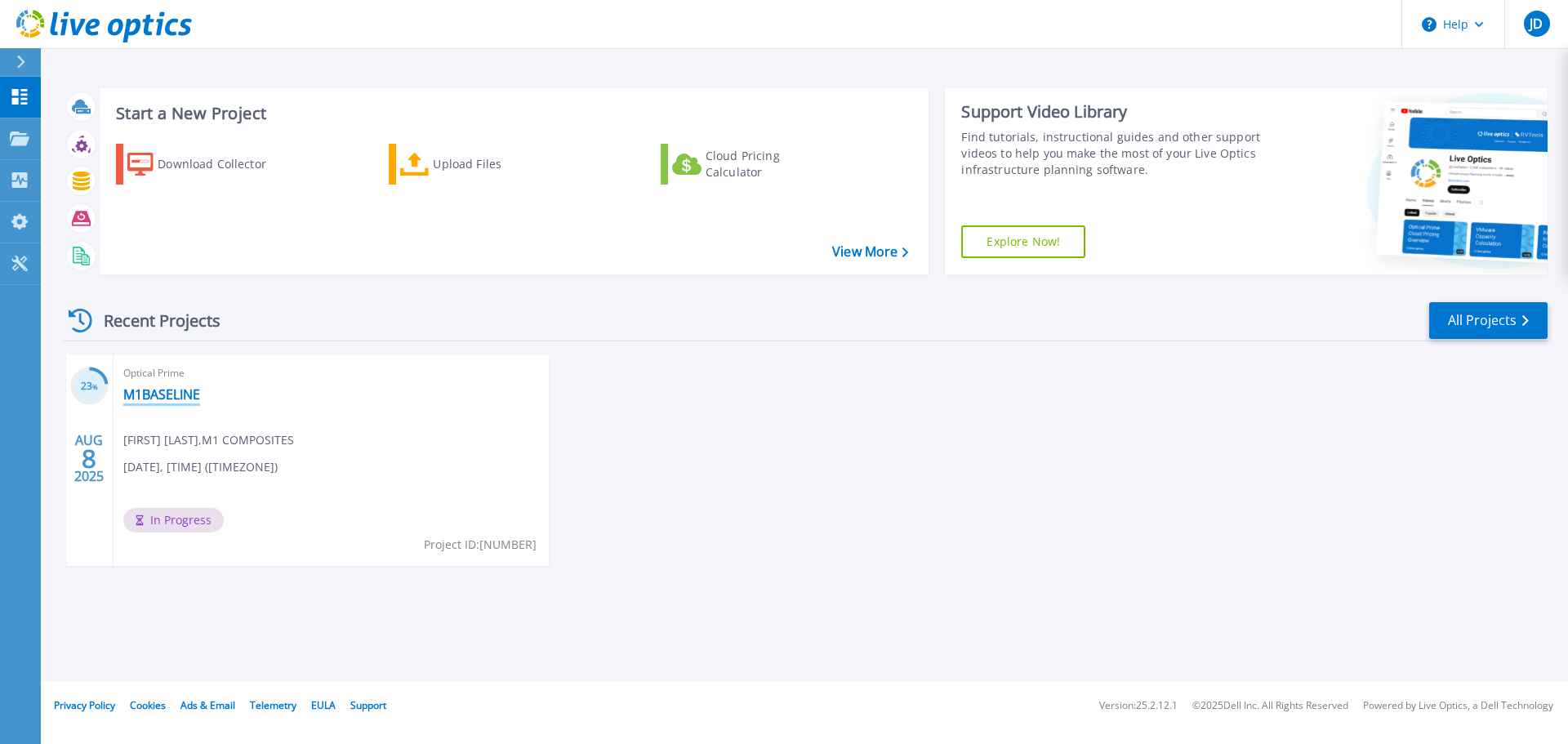 click on "M1BASELINE" at bounding box center [162, 394] 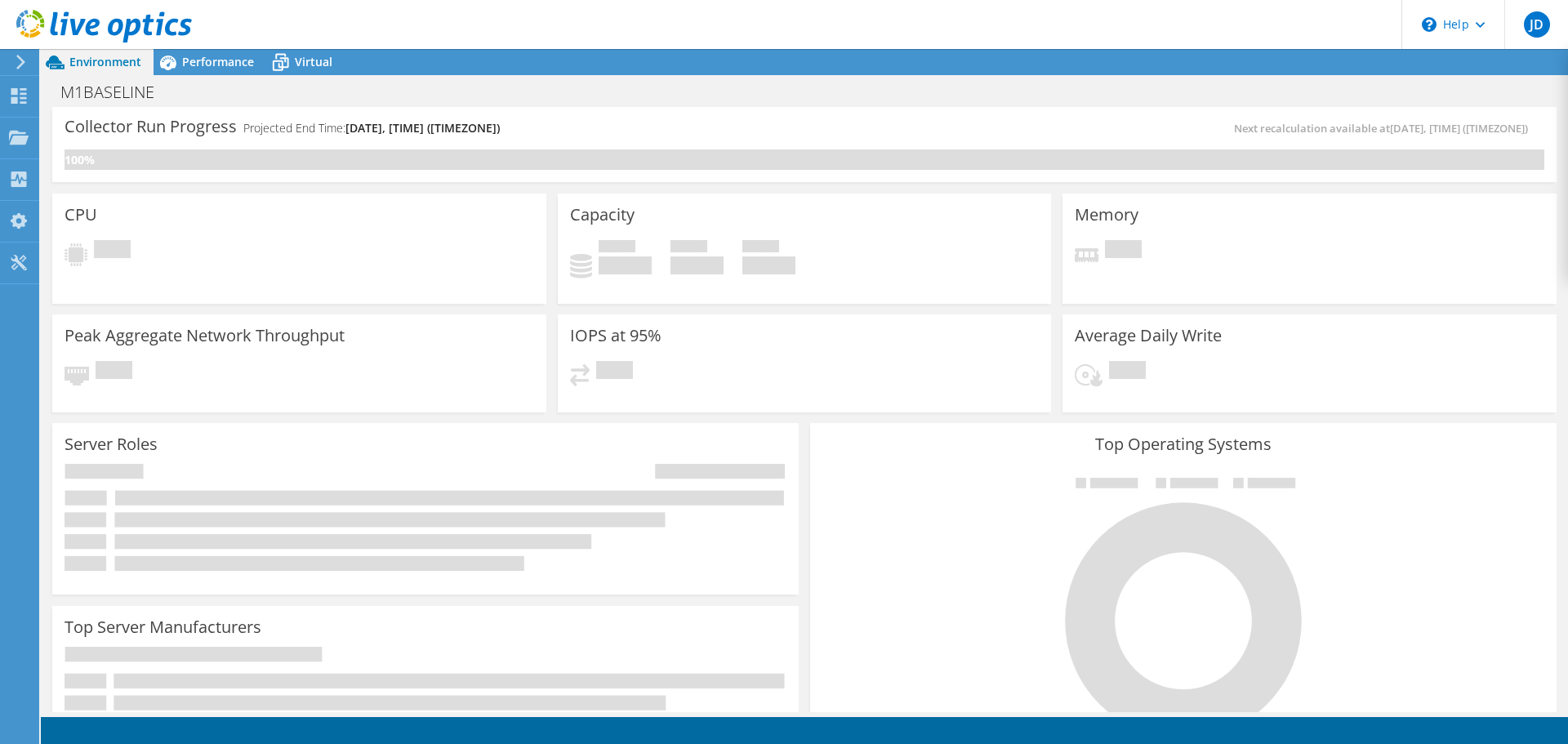scroll, scrollTop: 0, scrollLeft: 0, axis: both 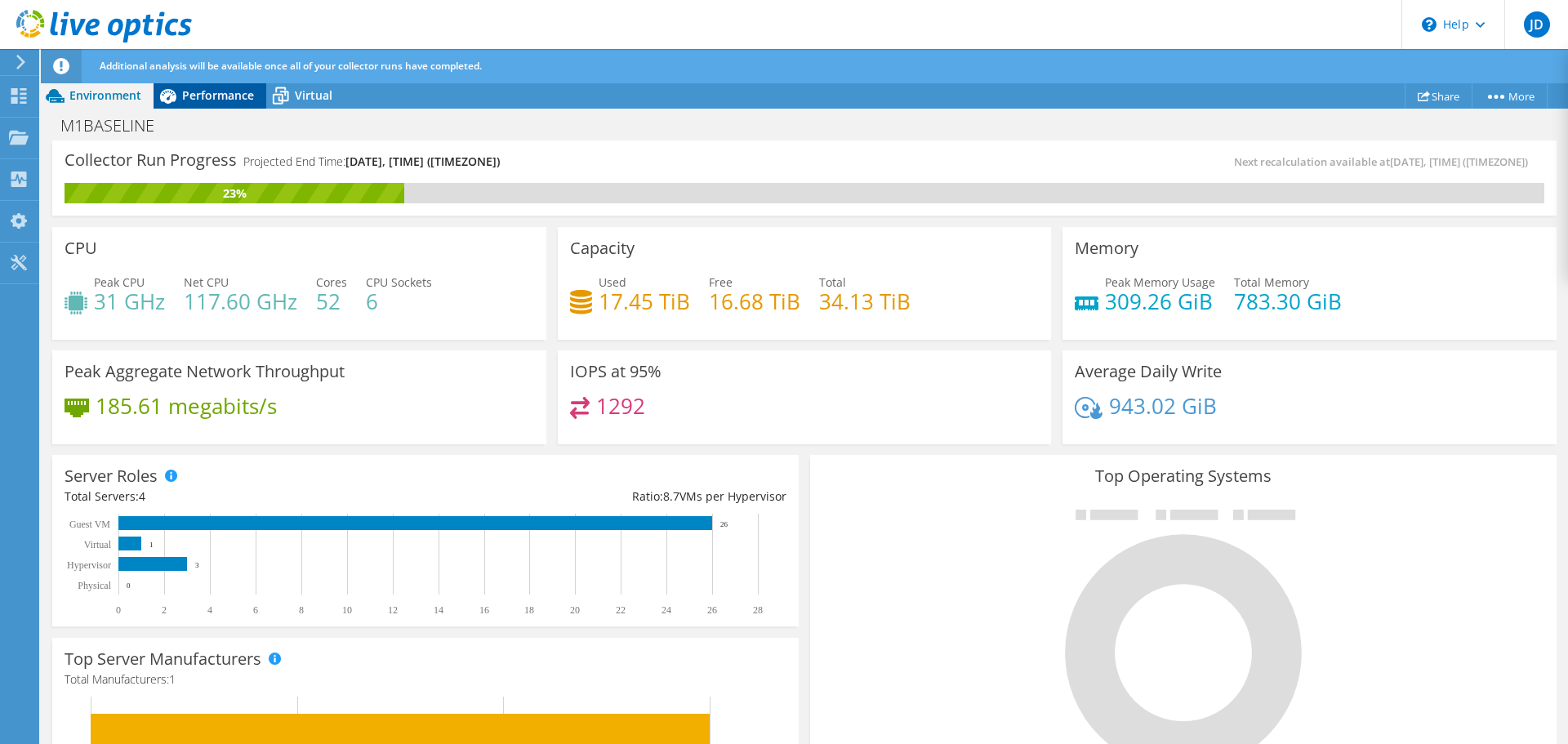 click on "Performance" at bounding box center [210, 96] 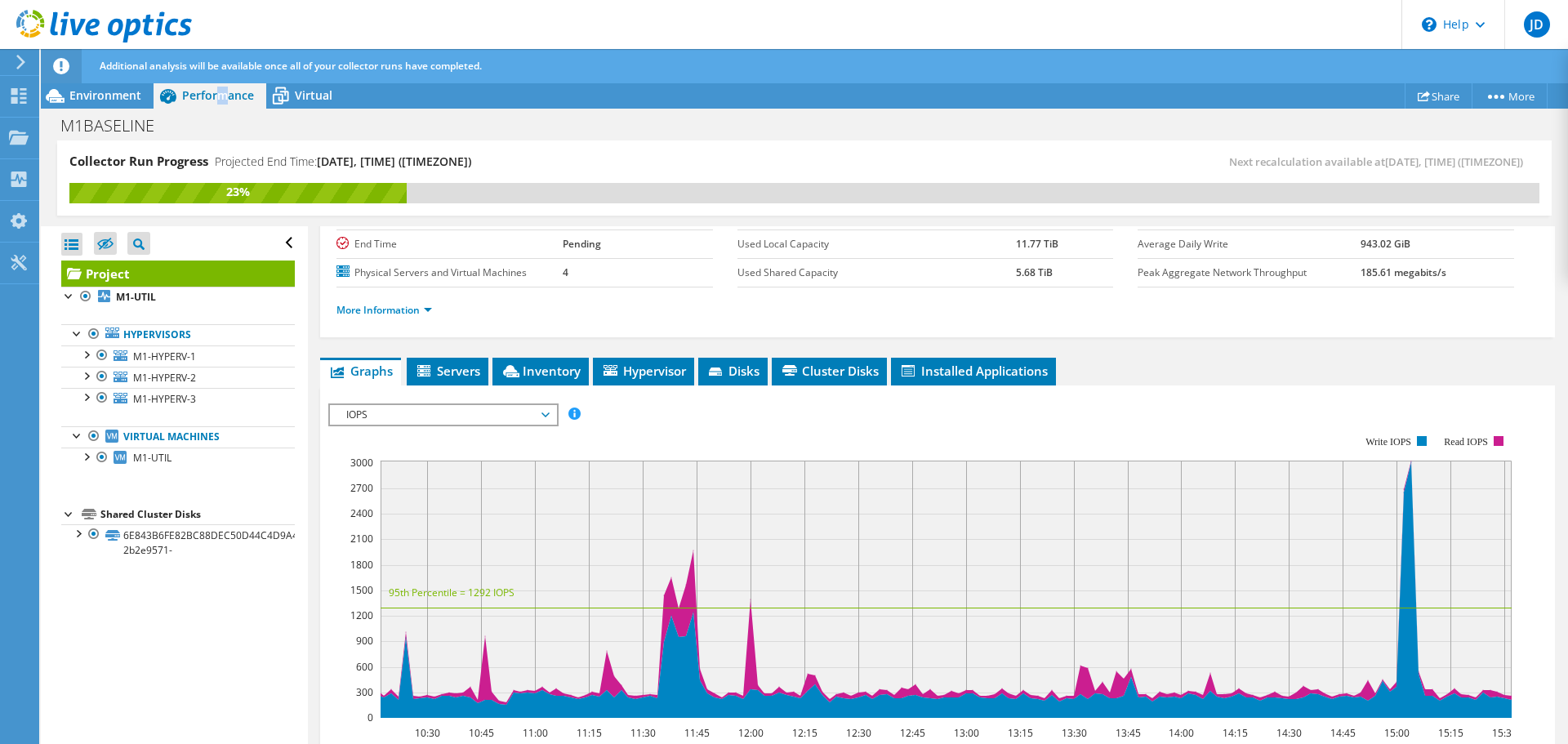 scroll, scrollTop: 163, scrollLeft: 0, axis: vertical 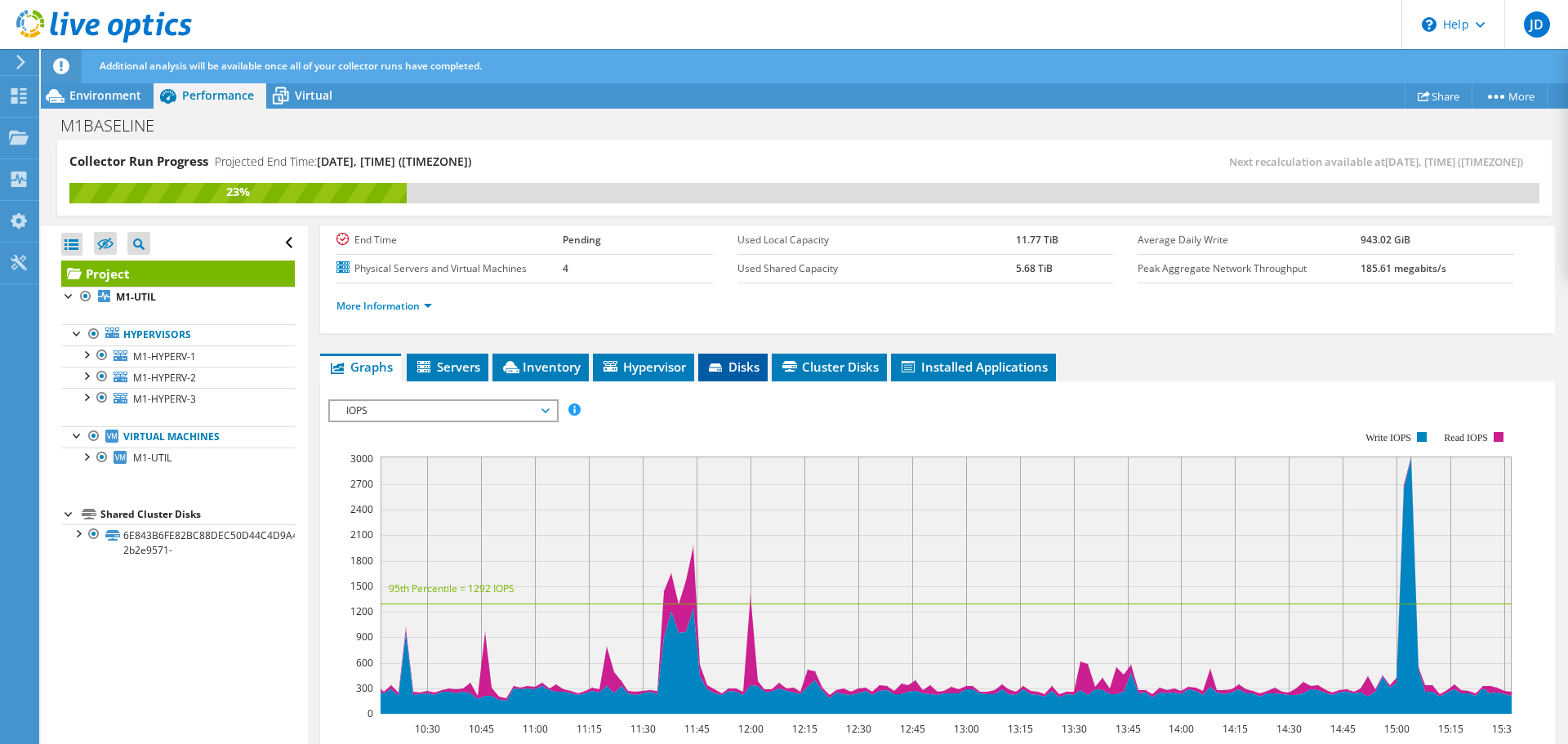 click on "Disks" at bounding box center [733, 367] 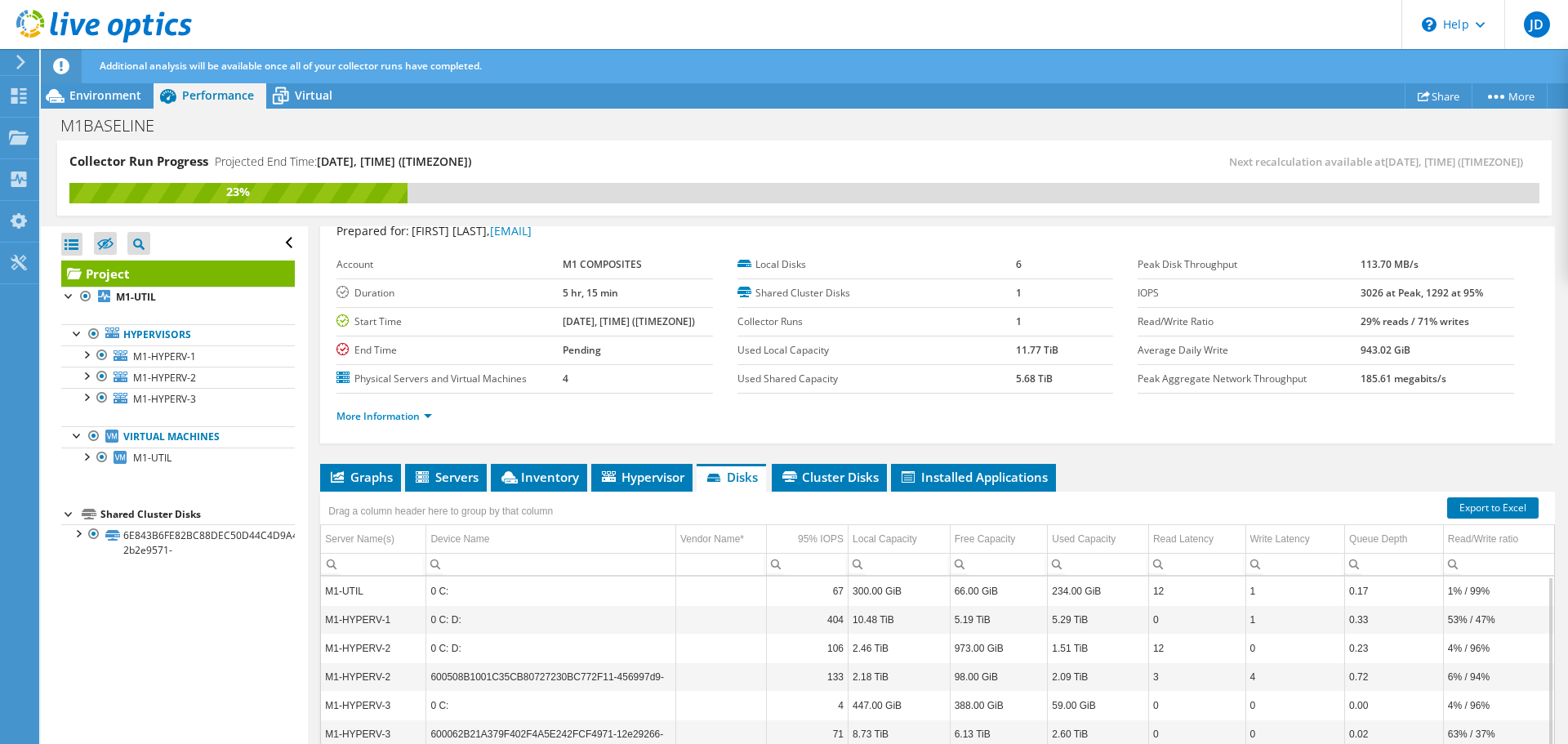 scroll, scrollTop: 0, scrollLeft: 0, axis: both 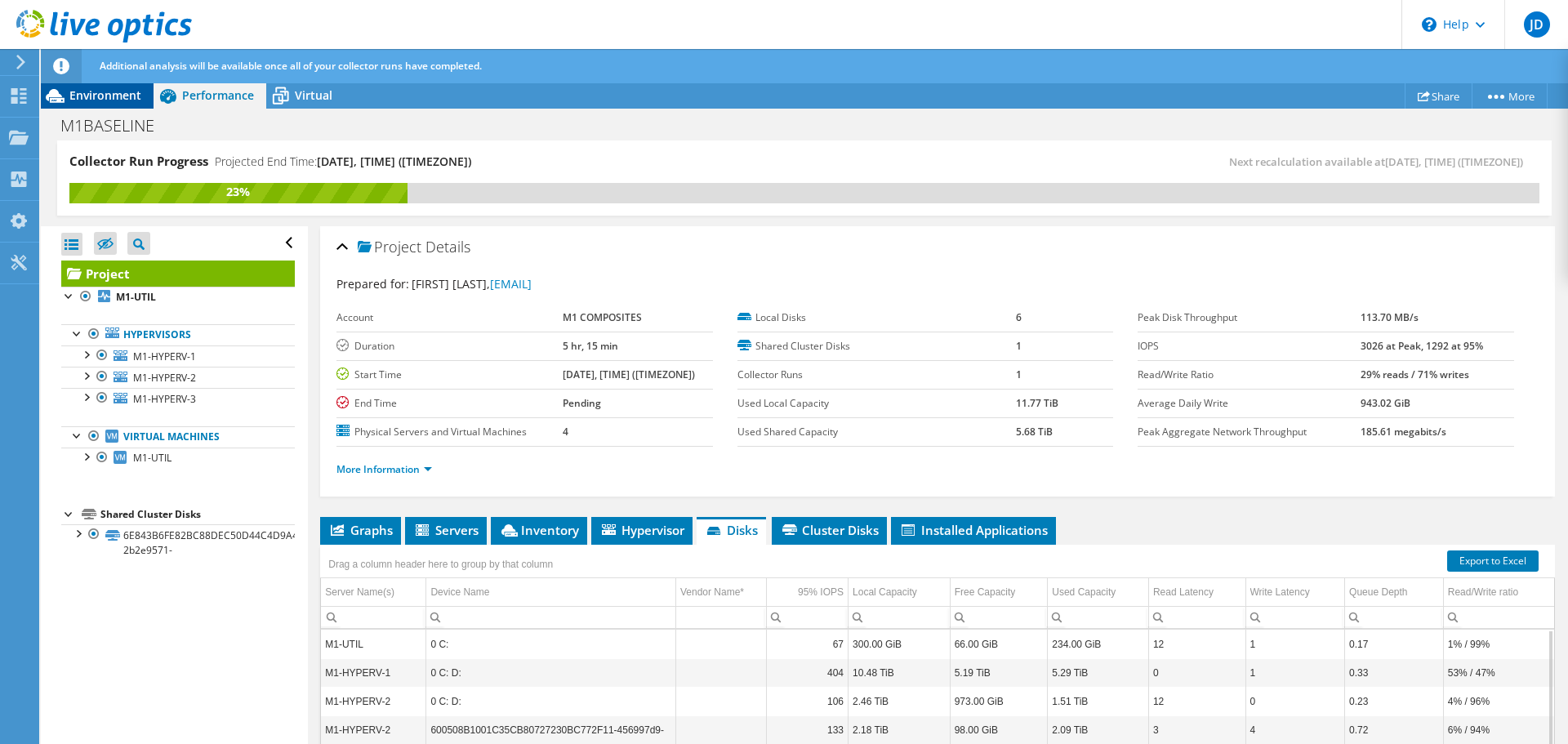 click on "Environment" at bounding box center (105, 95) 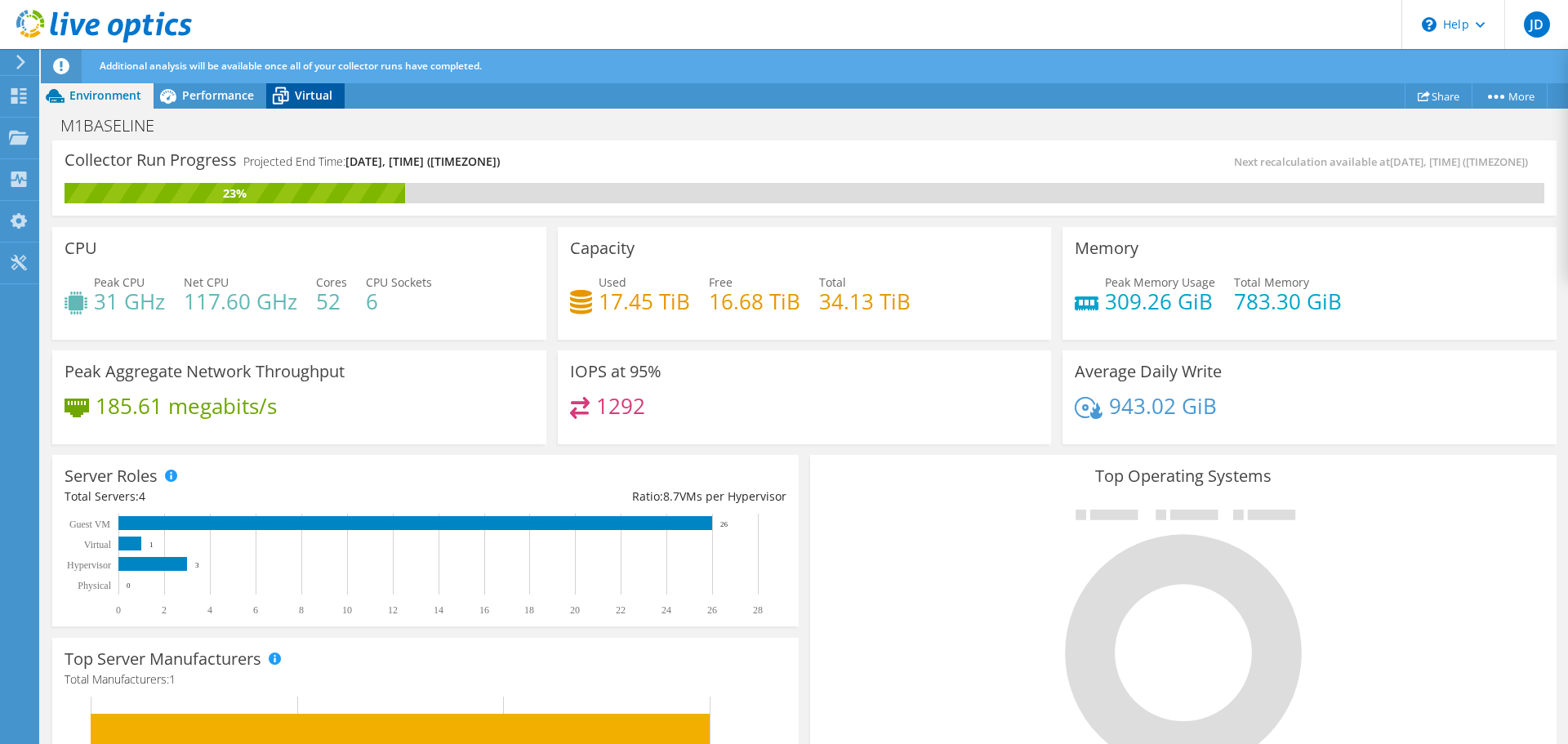 click on "Virtual" at bounding box center [314, 95] 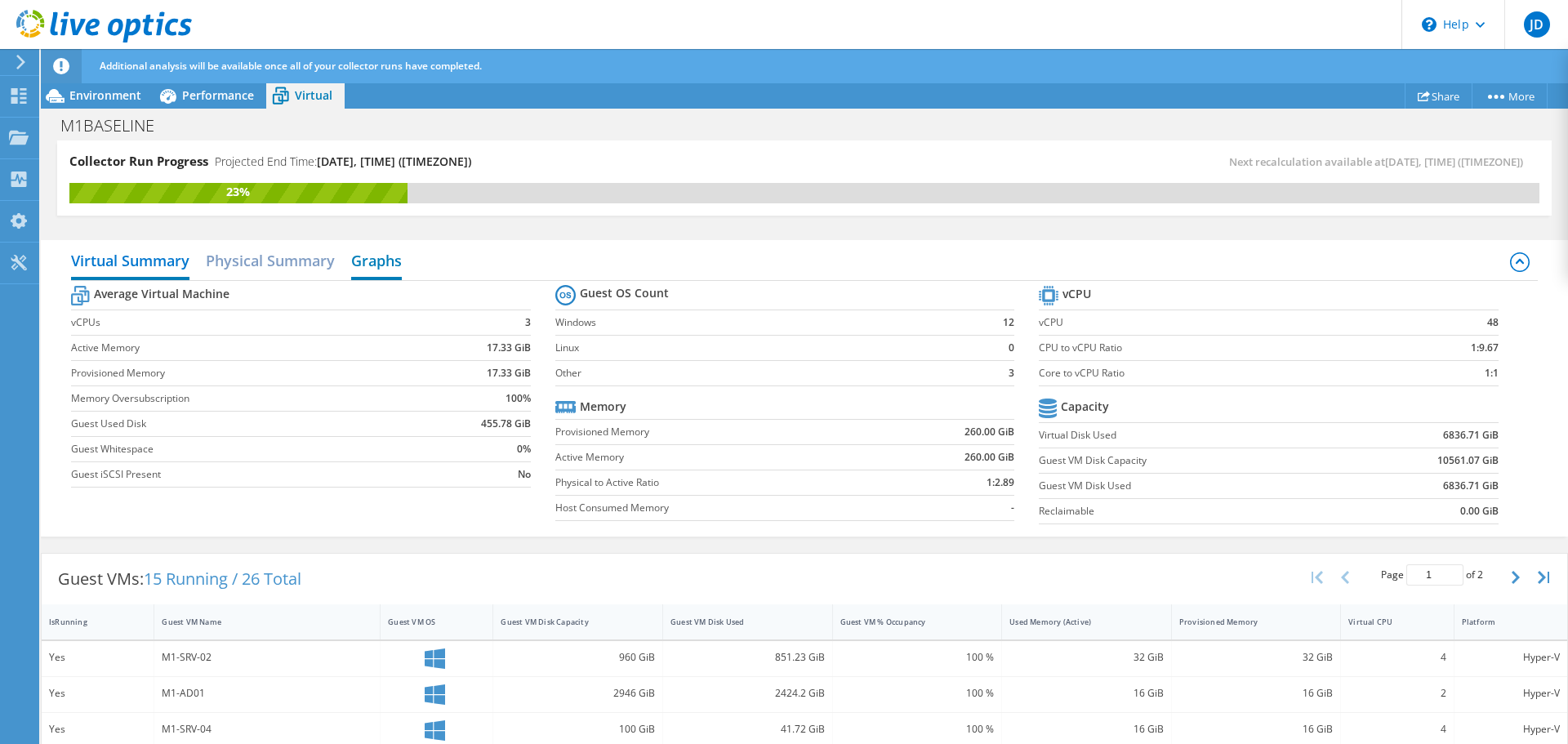 click on "Graphs" at bounding box center [376, 262] 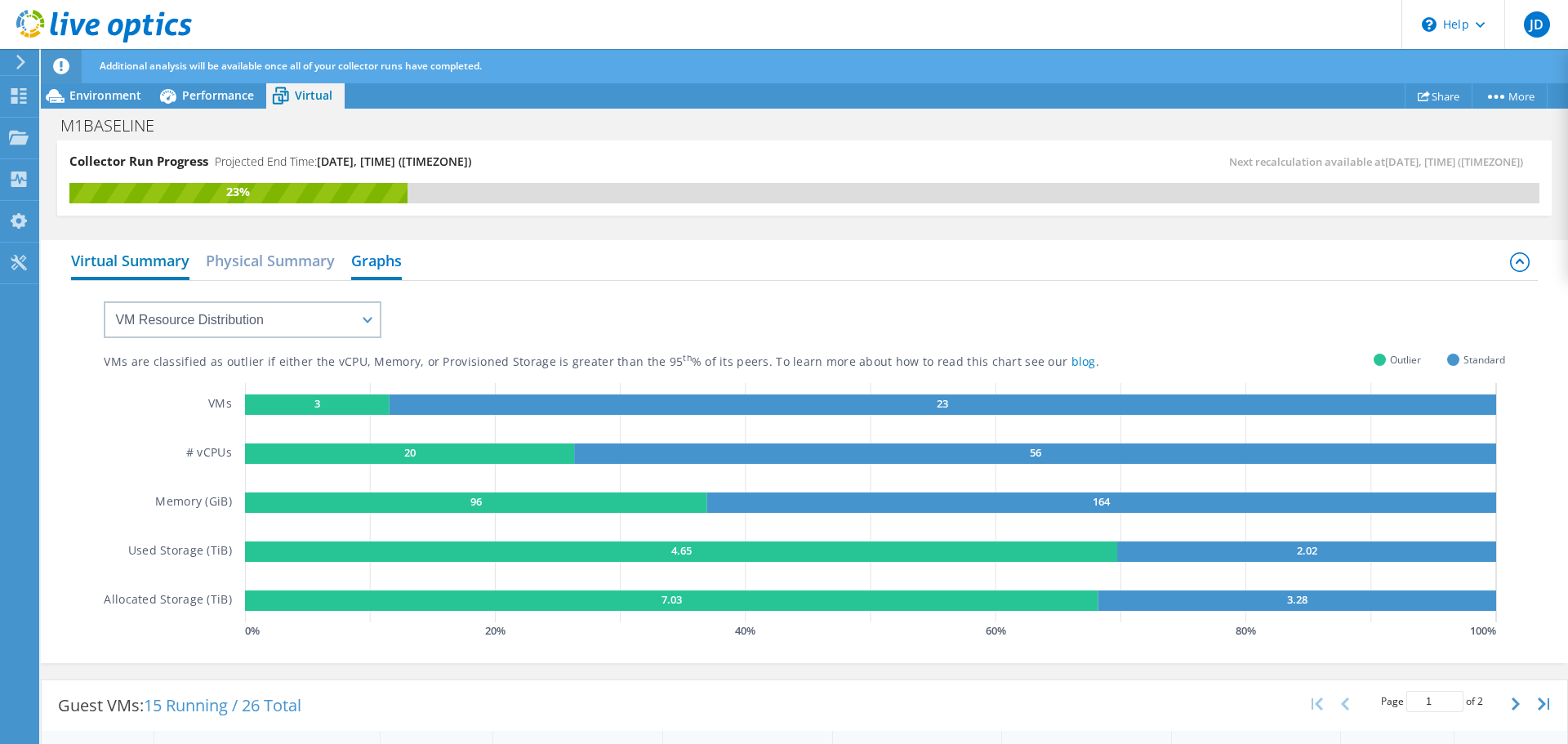 click on "Virtual Summary" at bounding box center (130, 262) 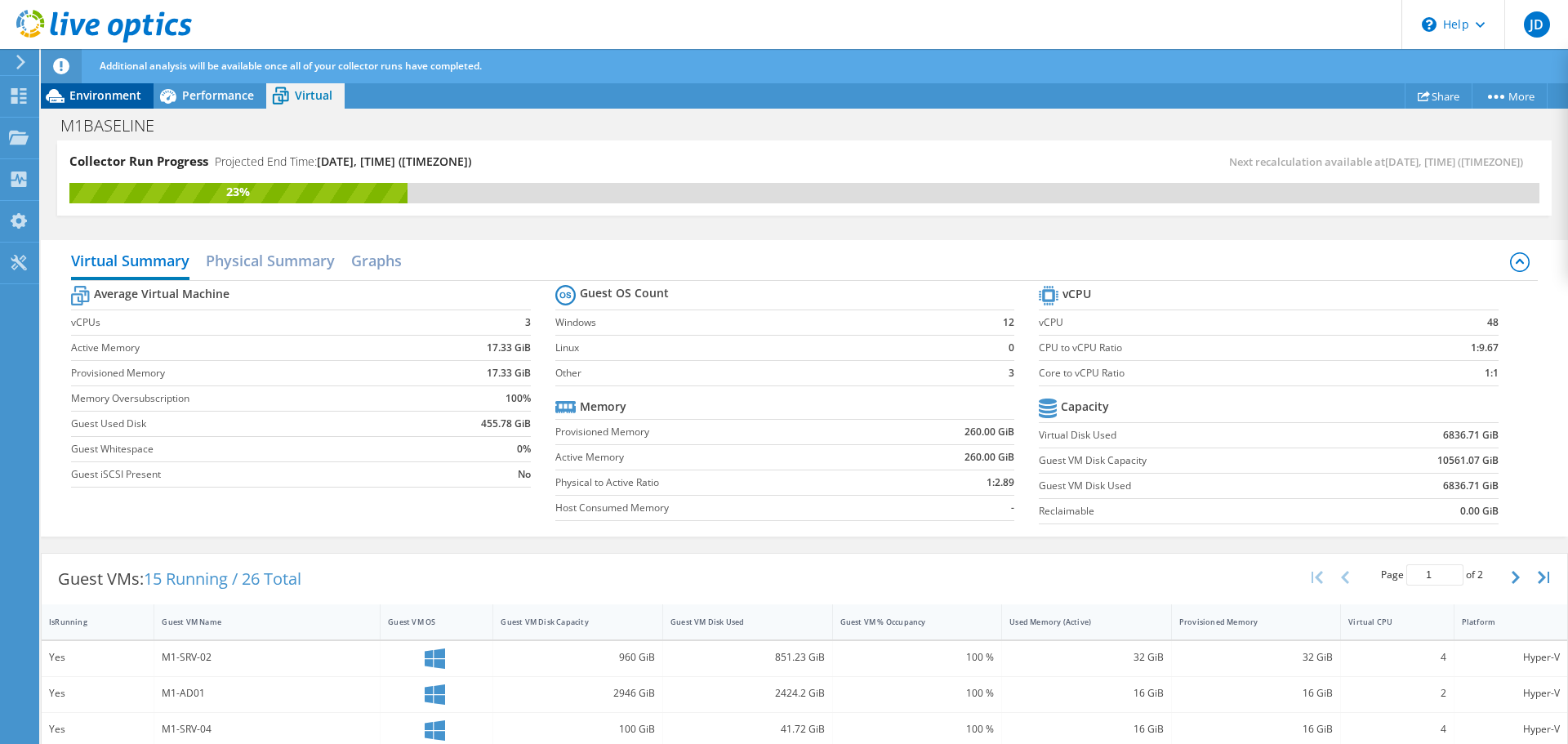 click on "Environment" at bounding box center [105, 95] 